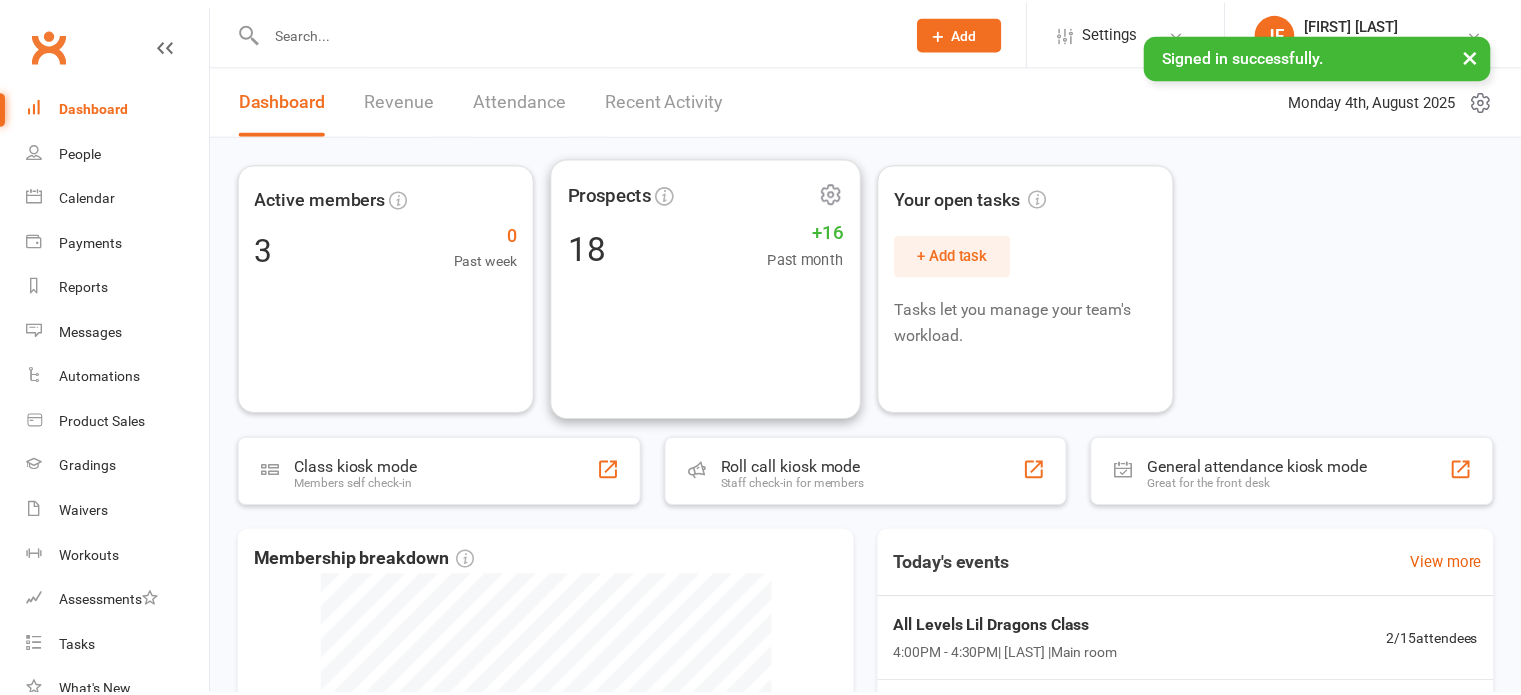 scroll, scrollTop: 0, scrollLeft: 0, axis: both 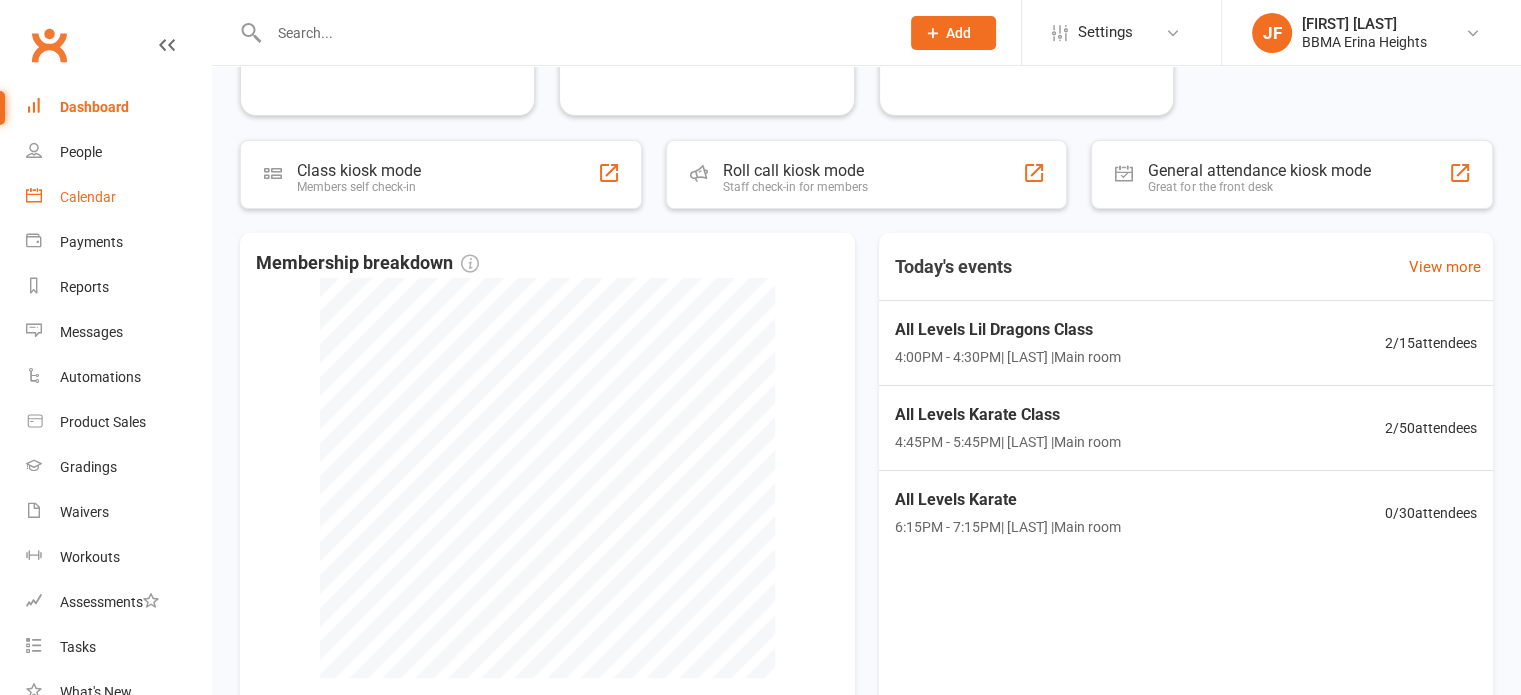 click on "Calendar" at bounding box center [118, 197] 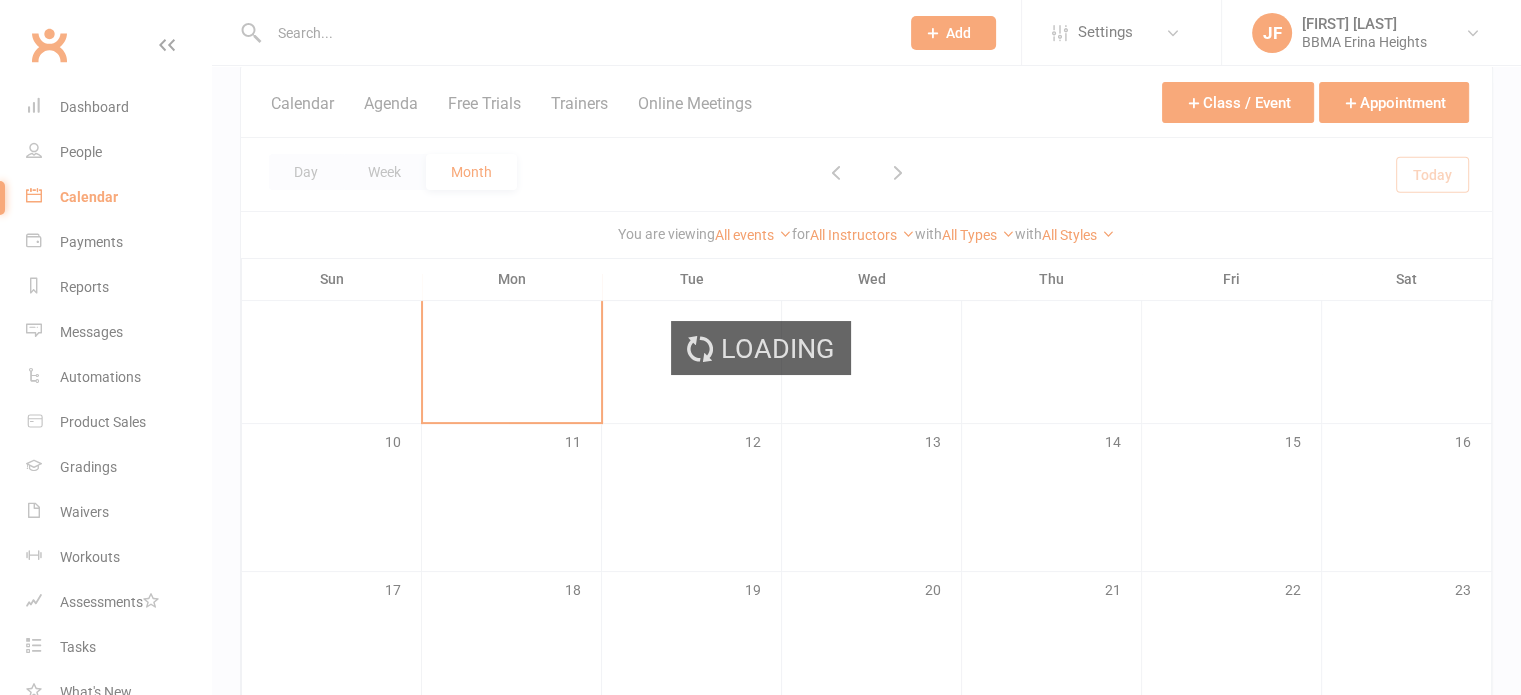 scroll, scrollTop: 0, scrollLeft: 0, axis: both 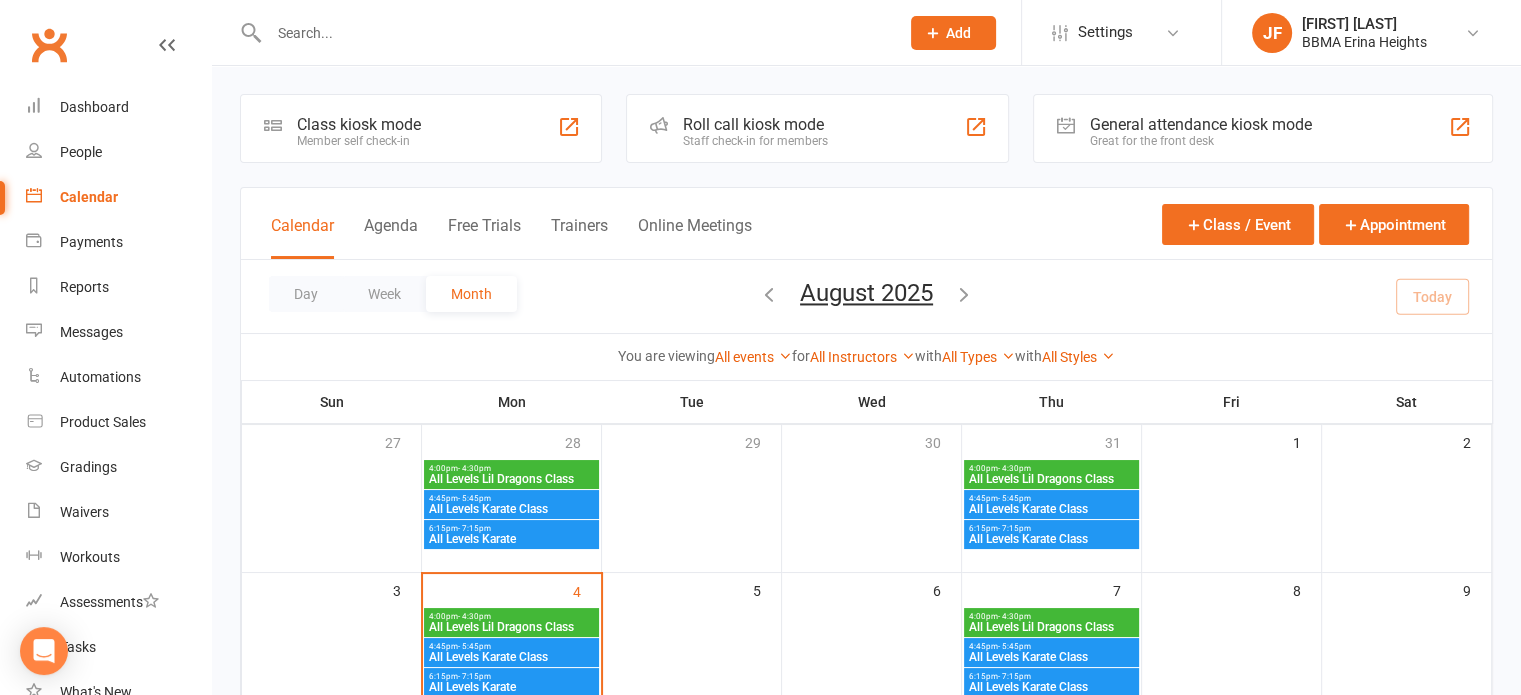 click on "All Levels Lil Dragons Class" at bounding box center [511, 479] 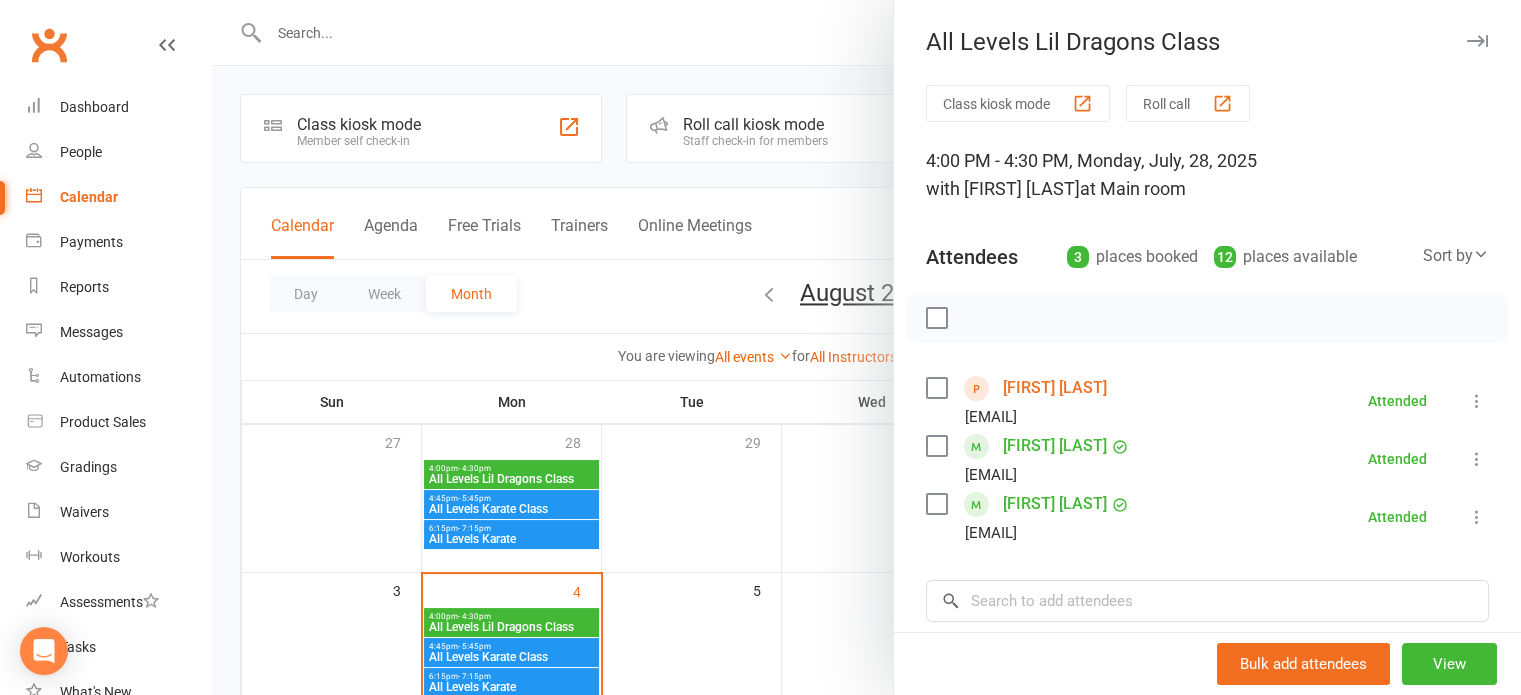 click at bounding box center (866, 347) 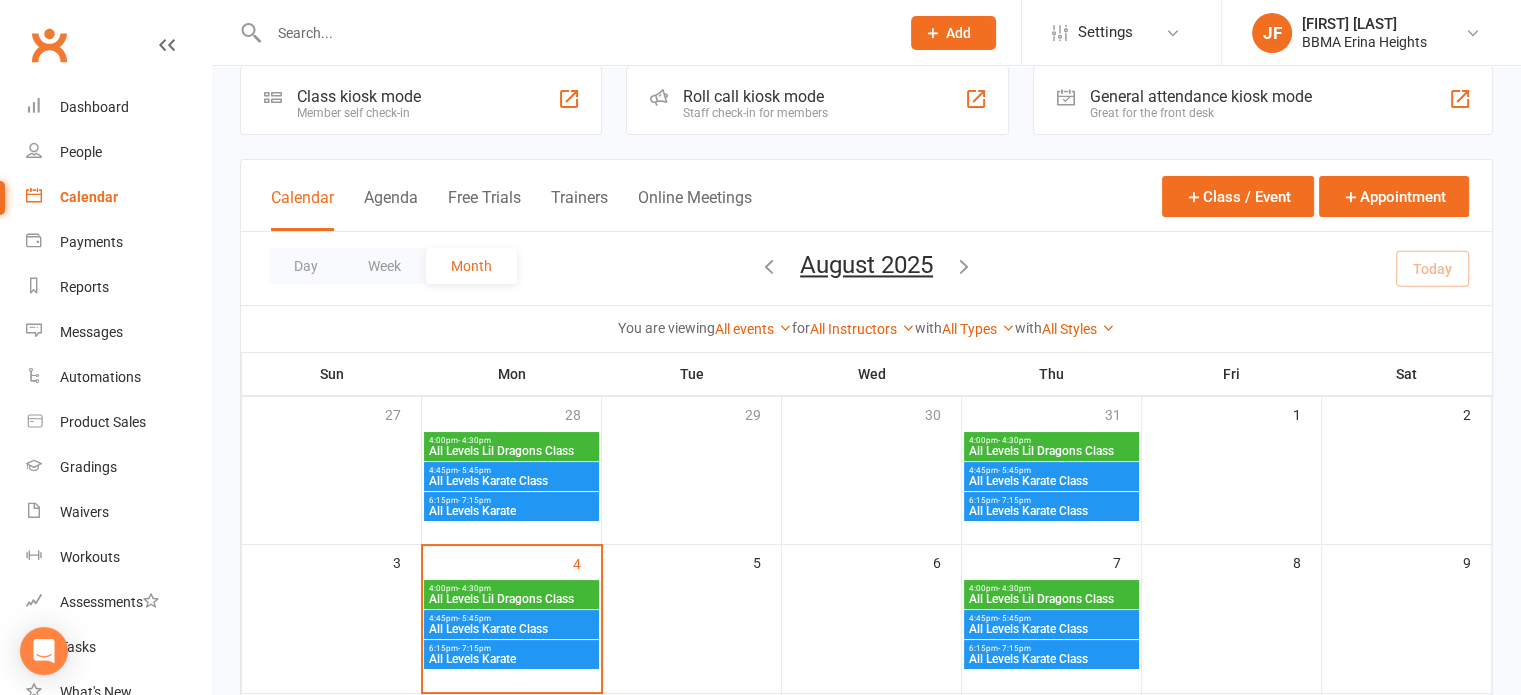 scroll, scrollTop: 31, scrollLeft: 0, axis: vertical 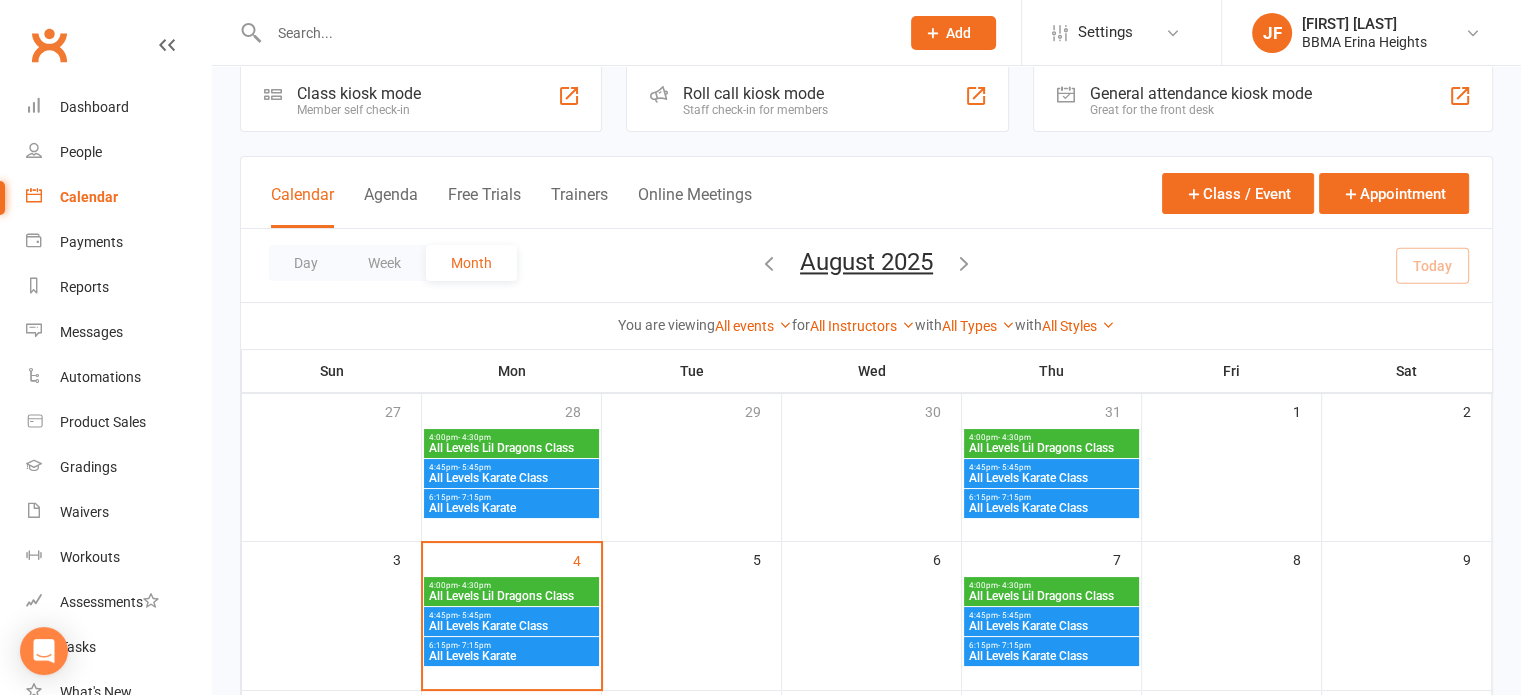 click on "All Levels Lil Dragons Class" at bounding box center (511, 596) 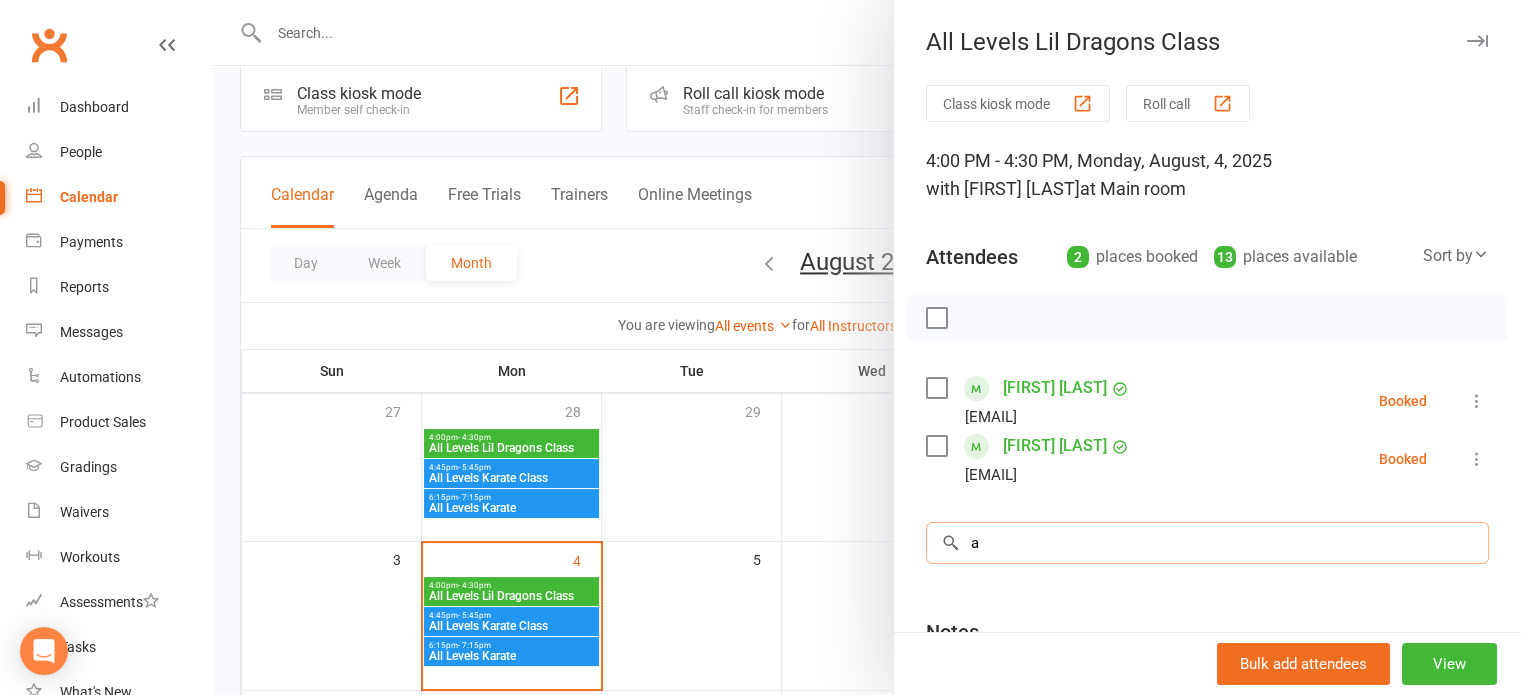 click on "a" at bounding box center [1207, 543] 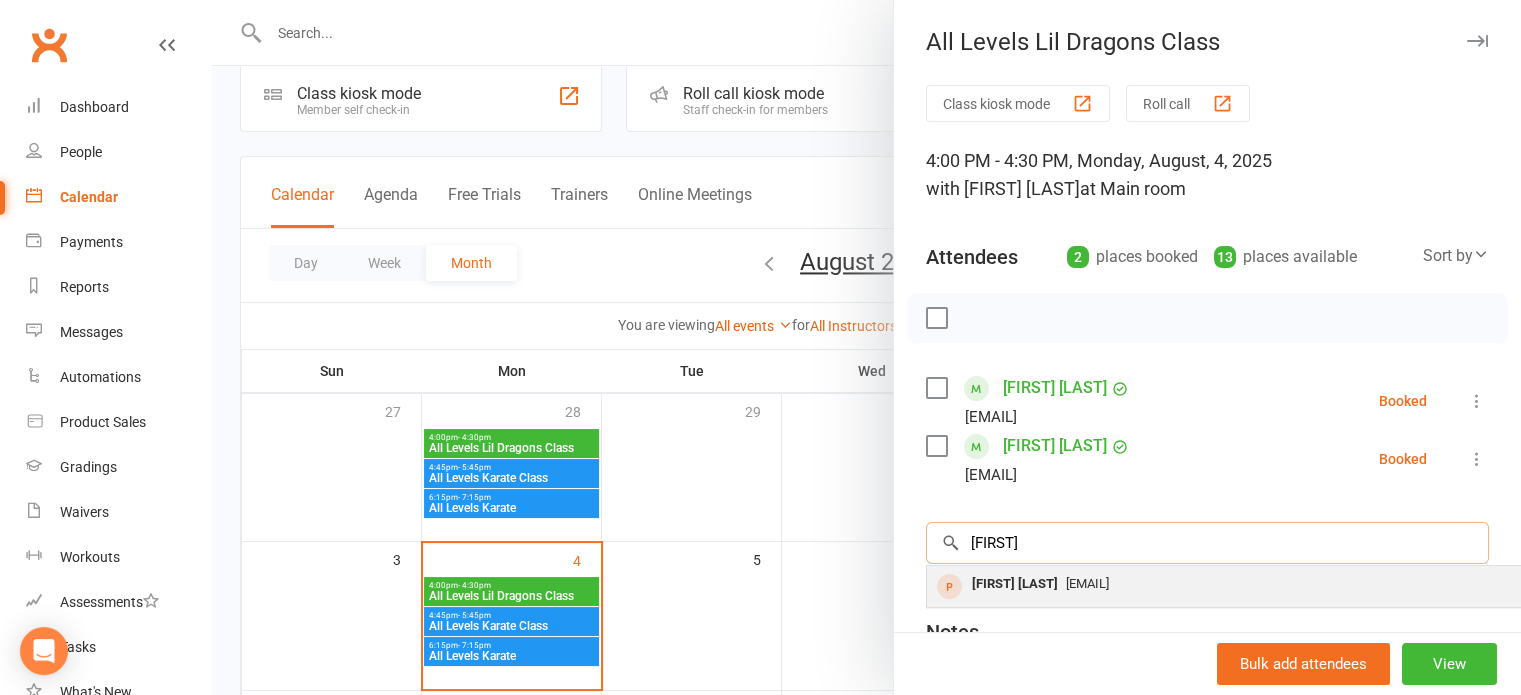 type on "aardi" 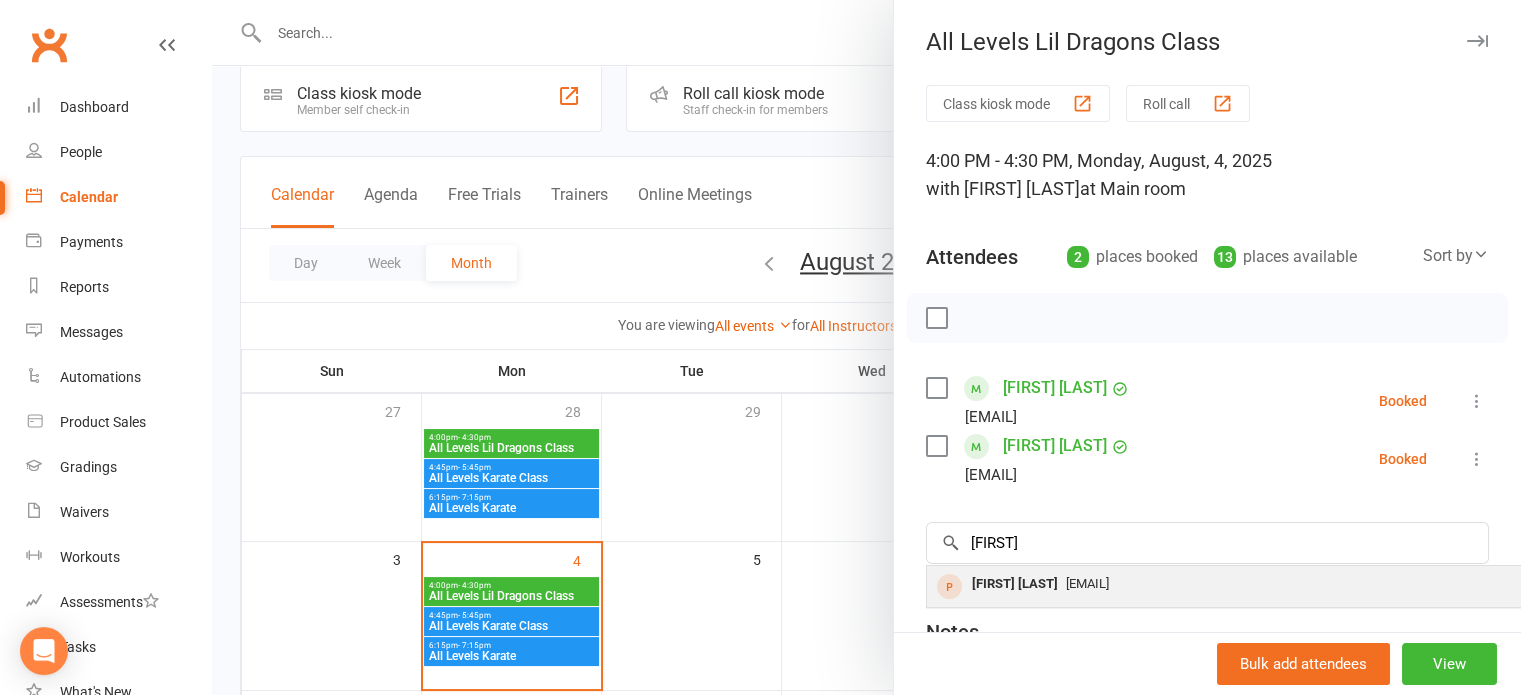 click on "ashlea.oates@hotmail.com" at bounding box center (1226, 584) 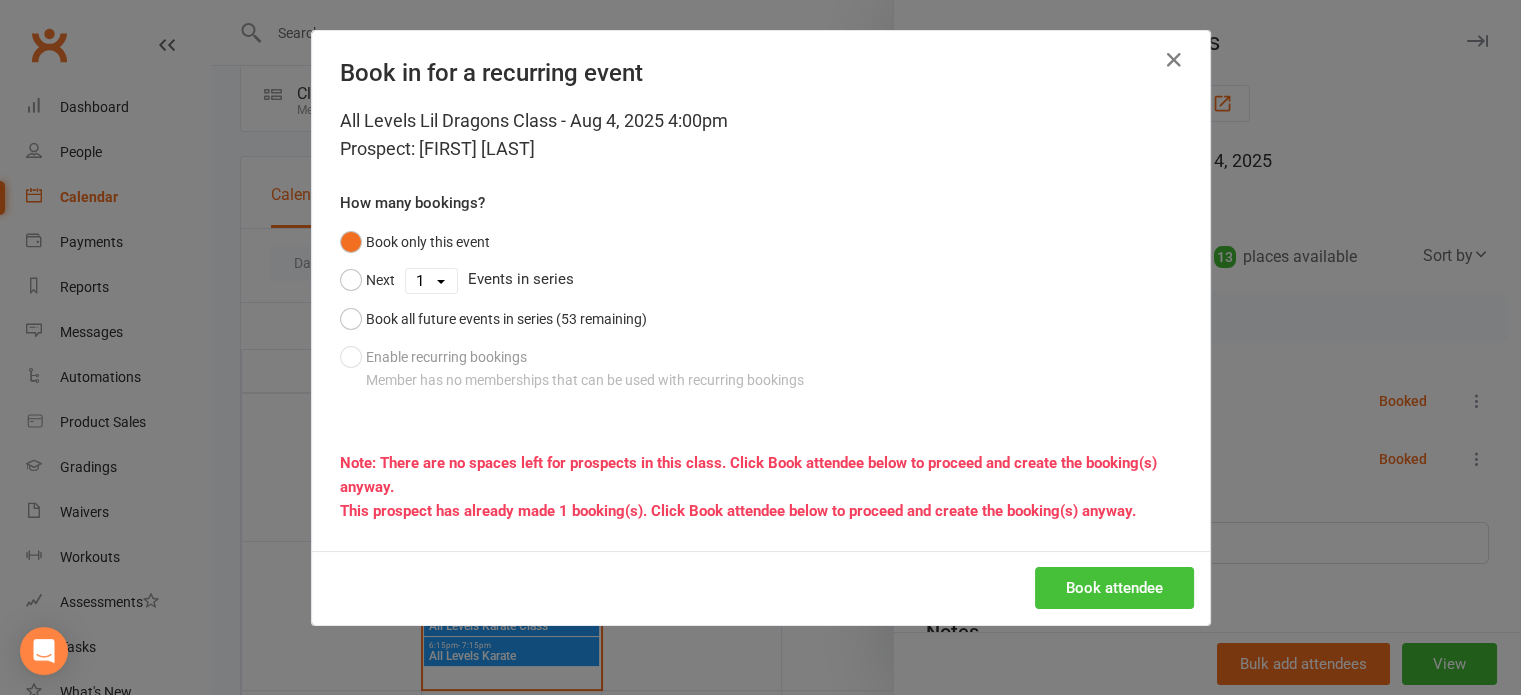 click on "Book attendee" at bounding box center (1114, 588) 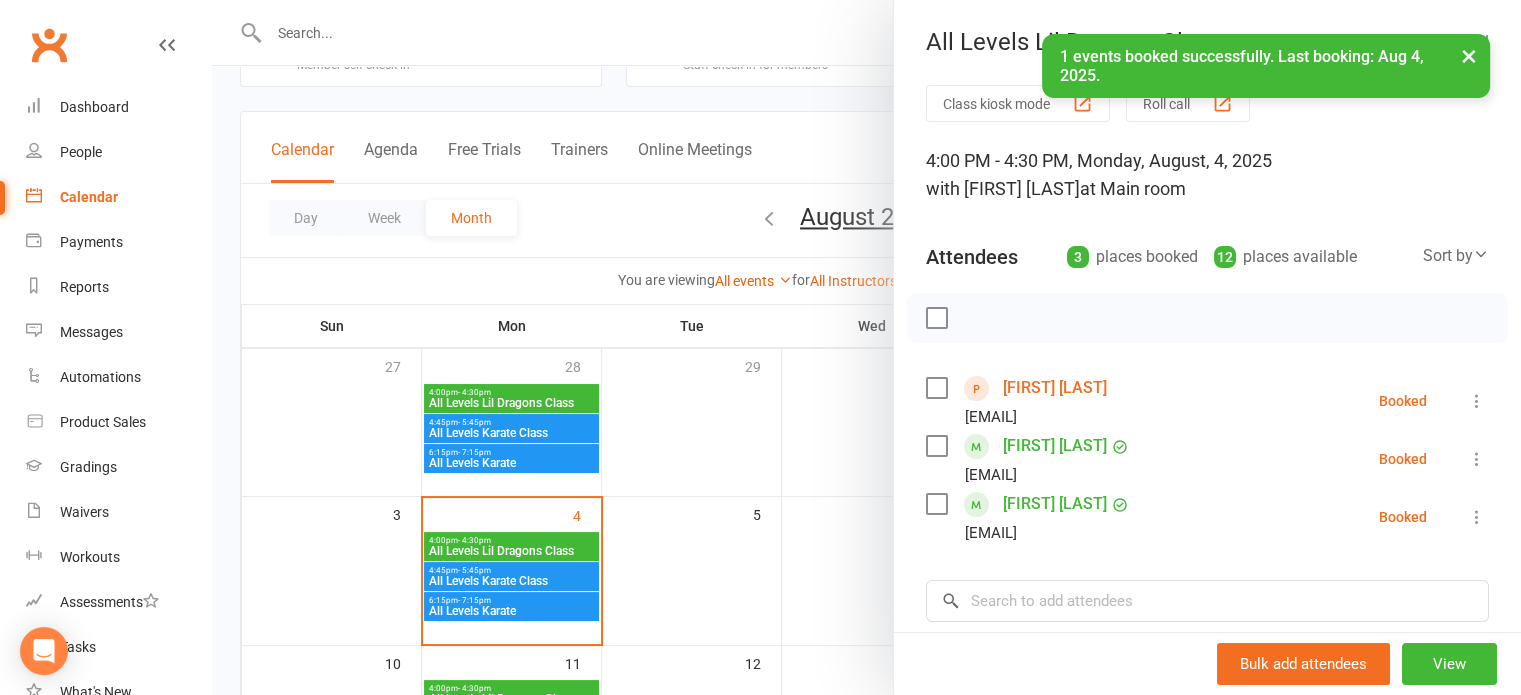 scroll, scrollTop: 80, scrollLeft: 0, axis: vertical 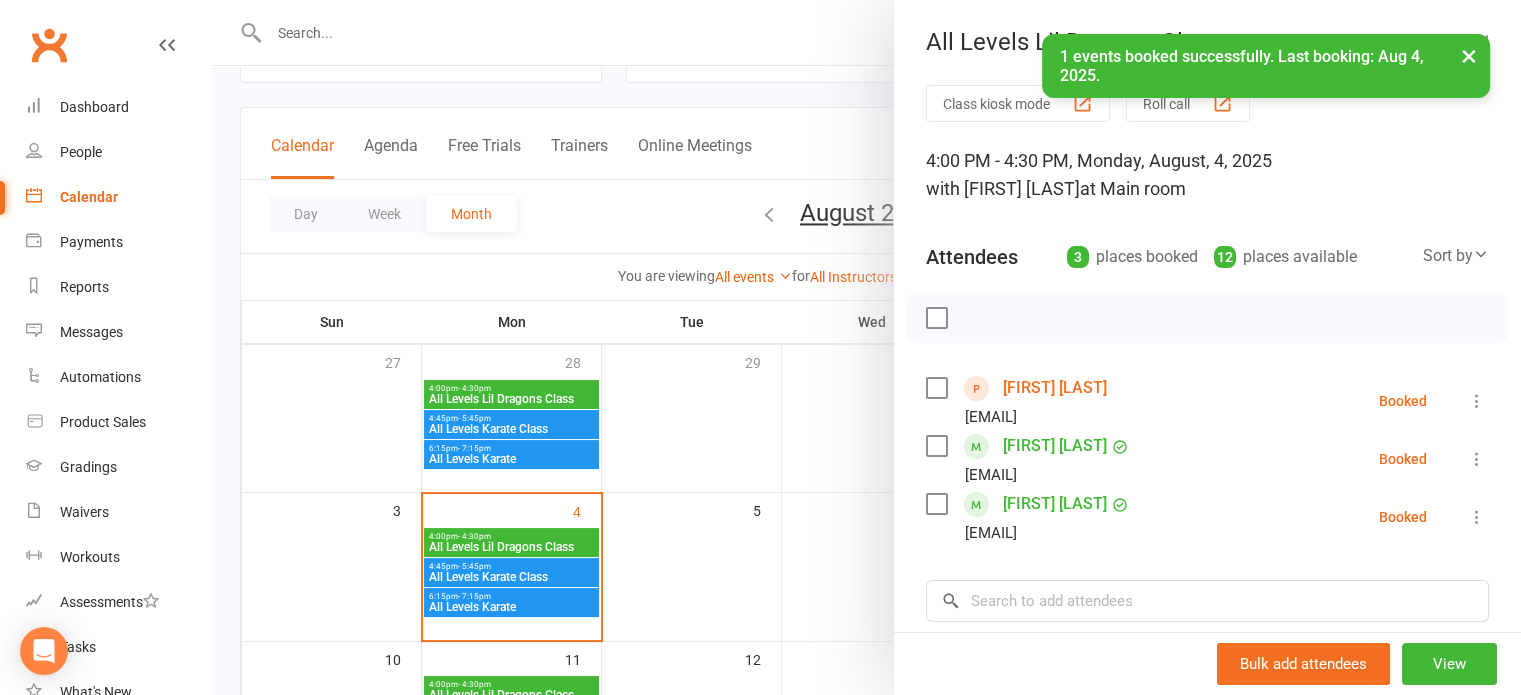 click at bounding box center (866, 347) 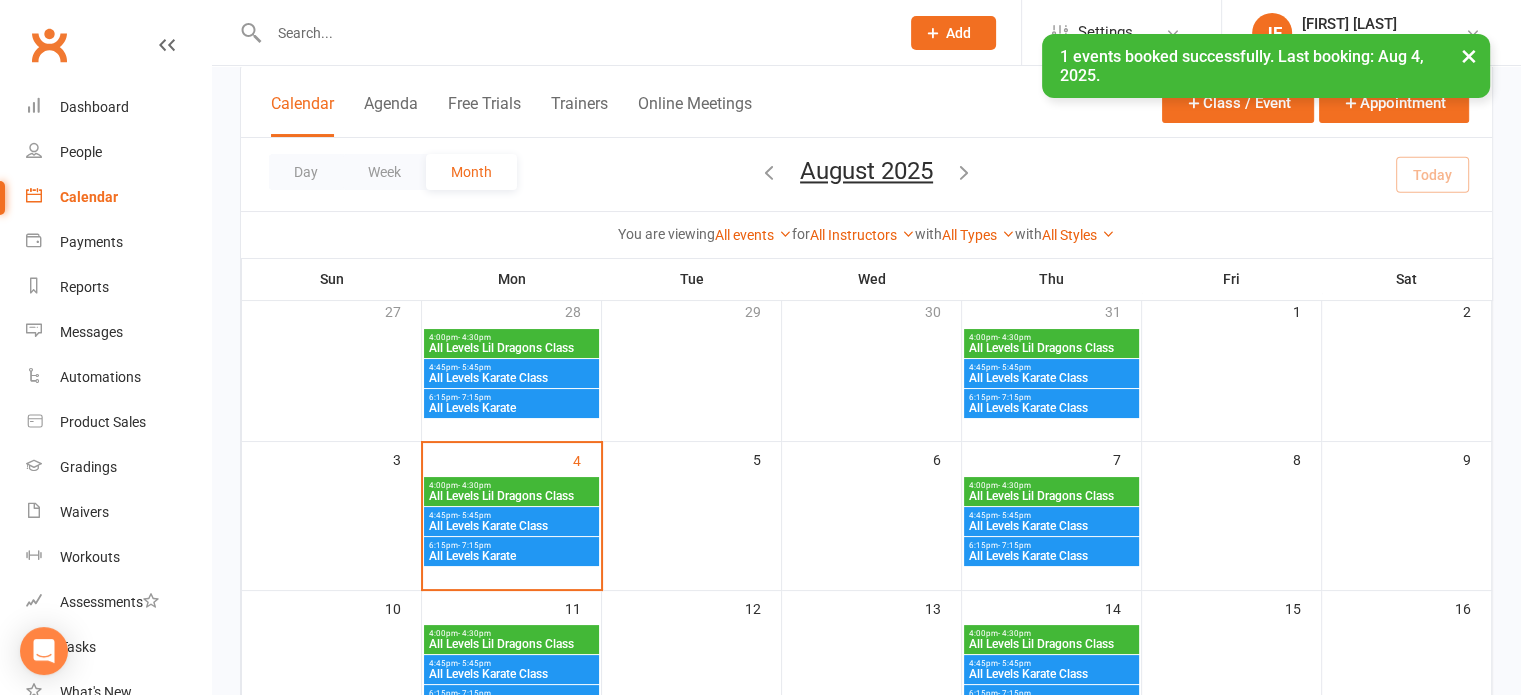 scroll, scrollTop: 136, scrollLeft: 0, axis: vertical 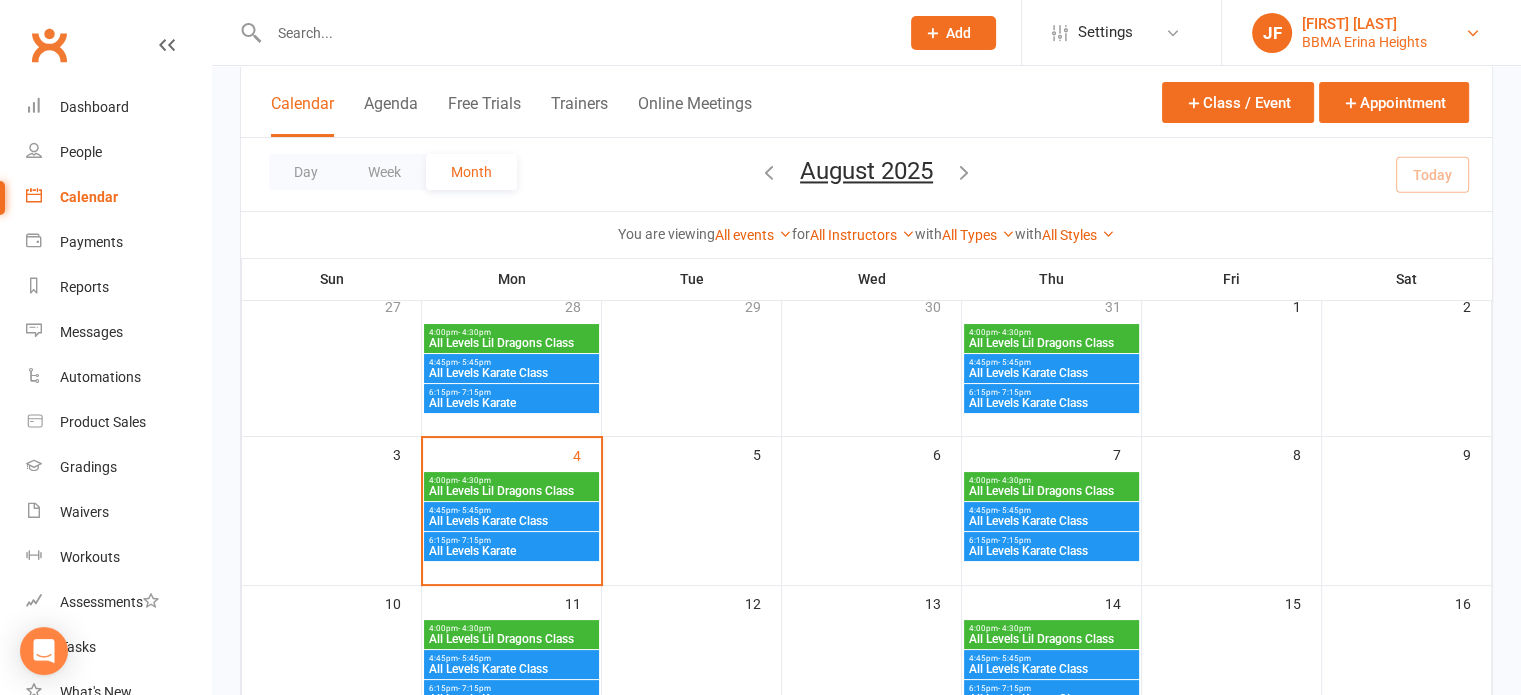click on "BBMA Erina Heights" at bounding box center (1364, 42) 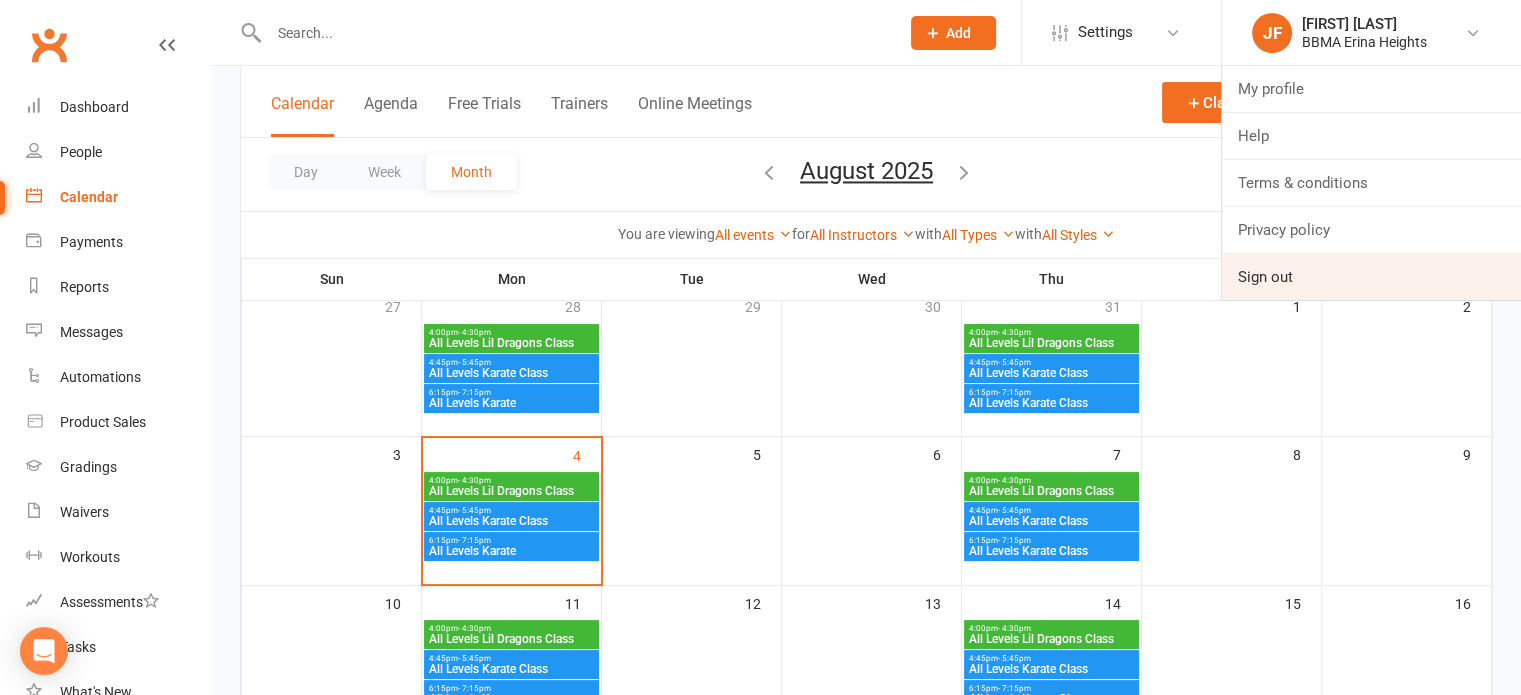 click on "Sign out" at bounding box center [1371, 277] 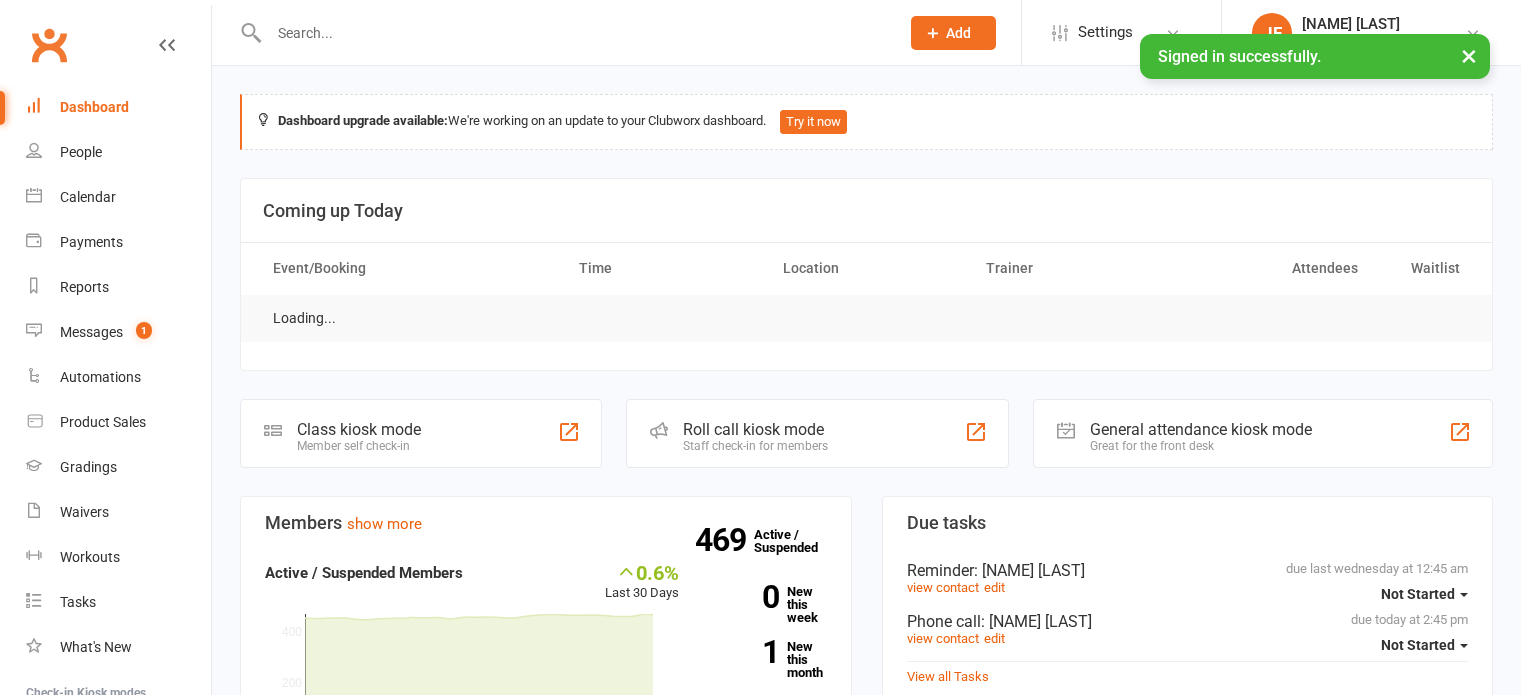 scroll, scrollTop: 0, scrollLeft: 0, axis: both 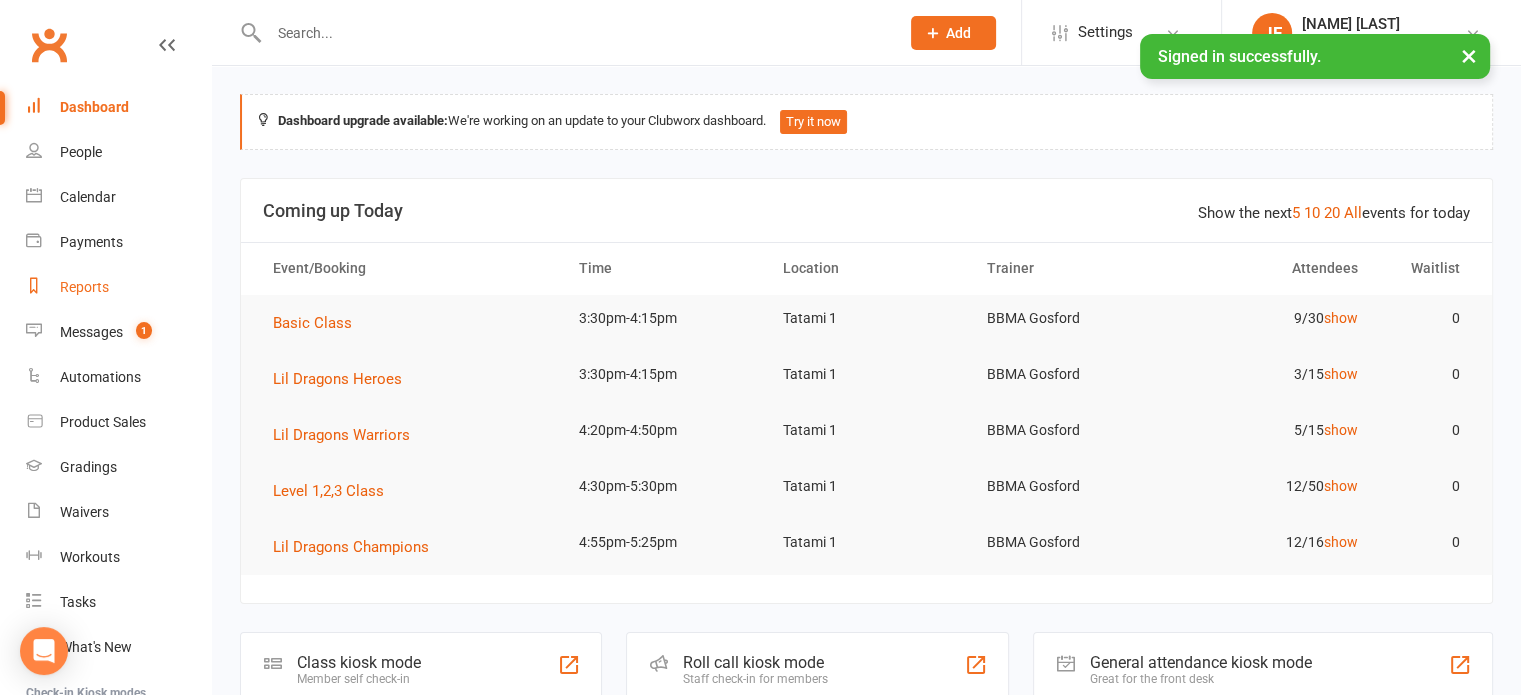 click on "Reports" at bounding box center (118, 287) 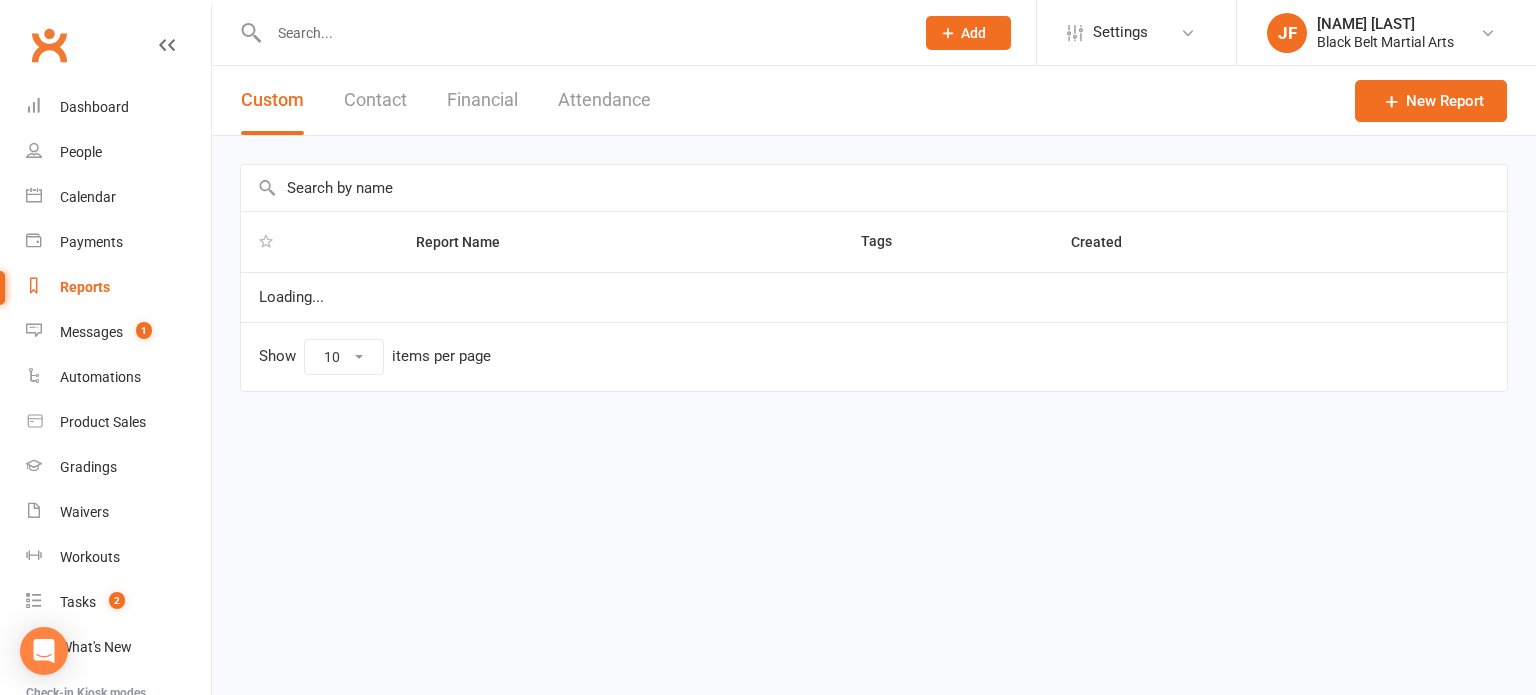 select on "100" 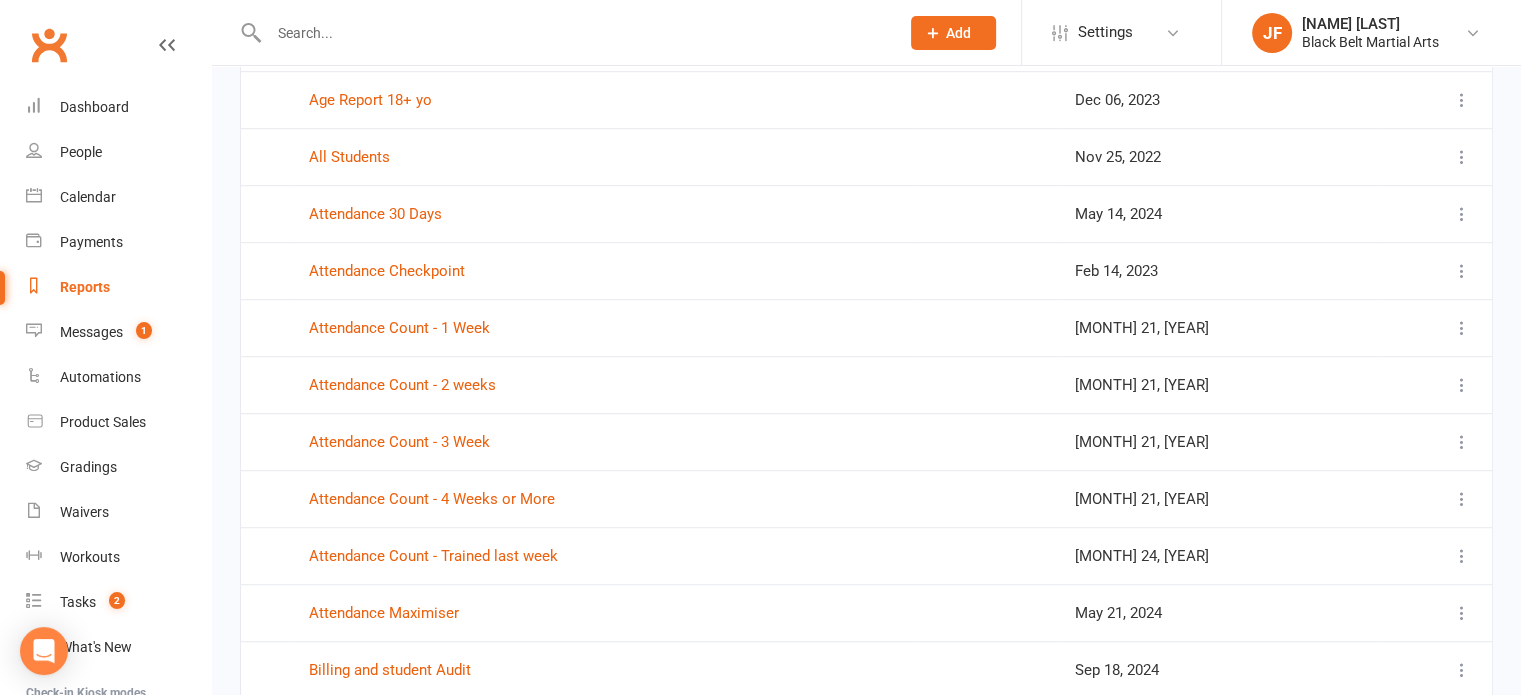 scroll, scrollTop: 1229, scrollLeft: 0, axis: vertical 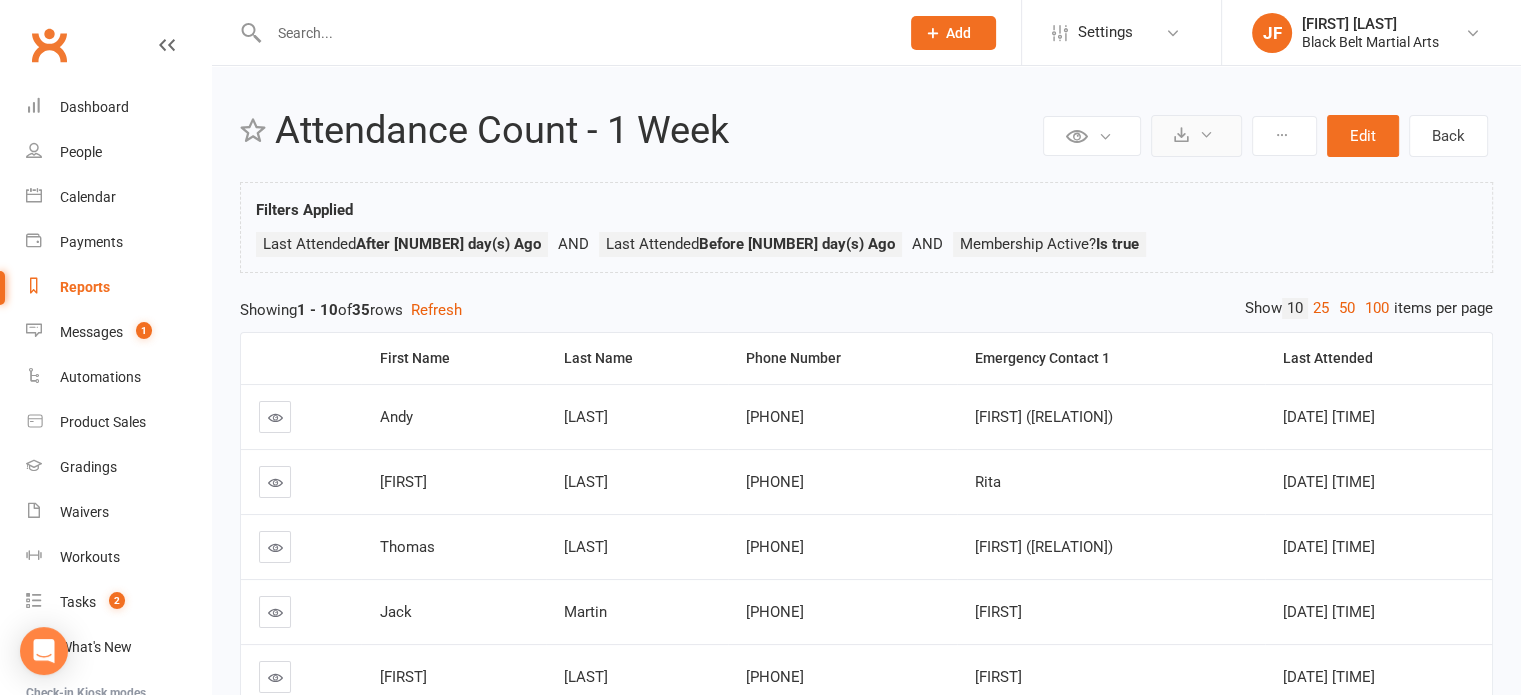 click at bounding box center [1196, 136] 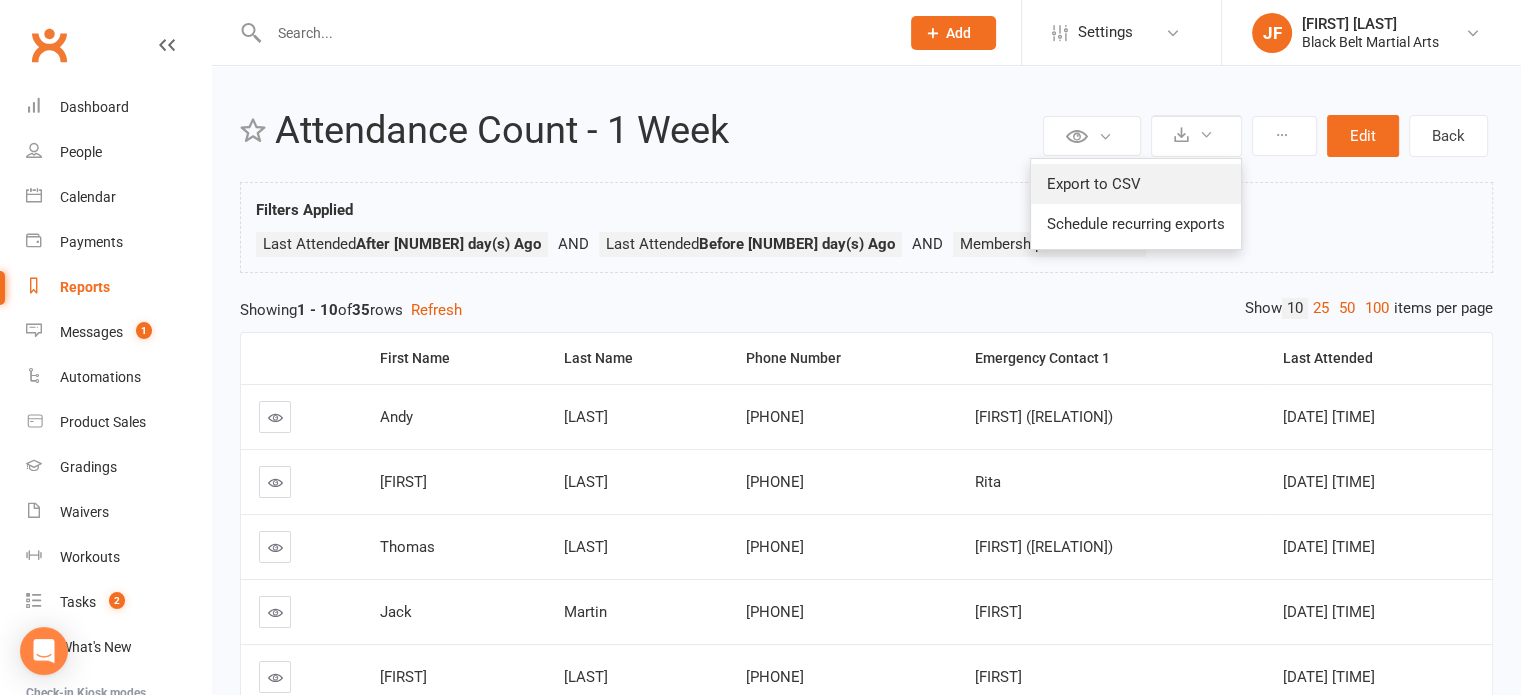 click on "Export to CSV" at bounding box center [1136, 184] 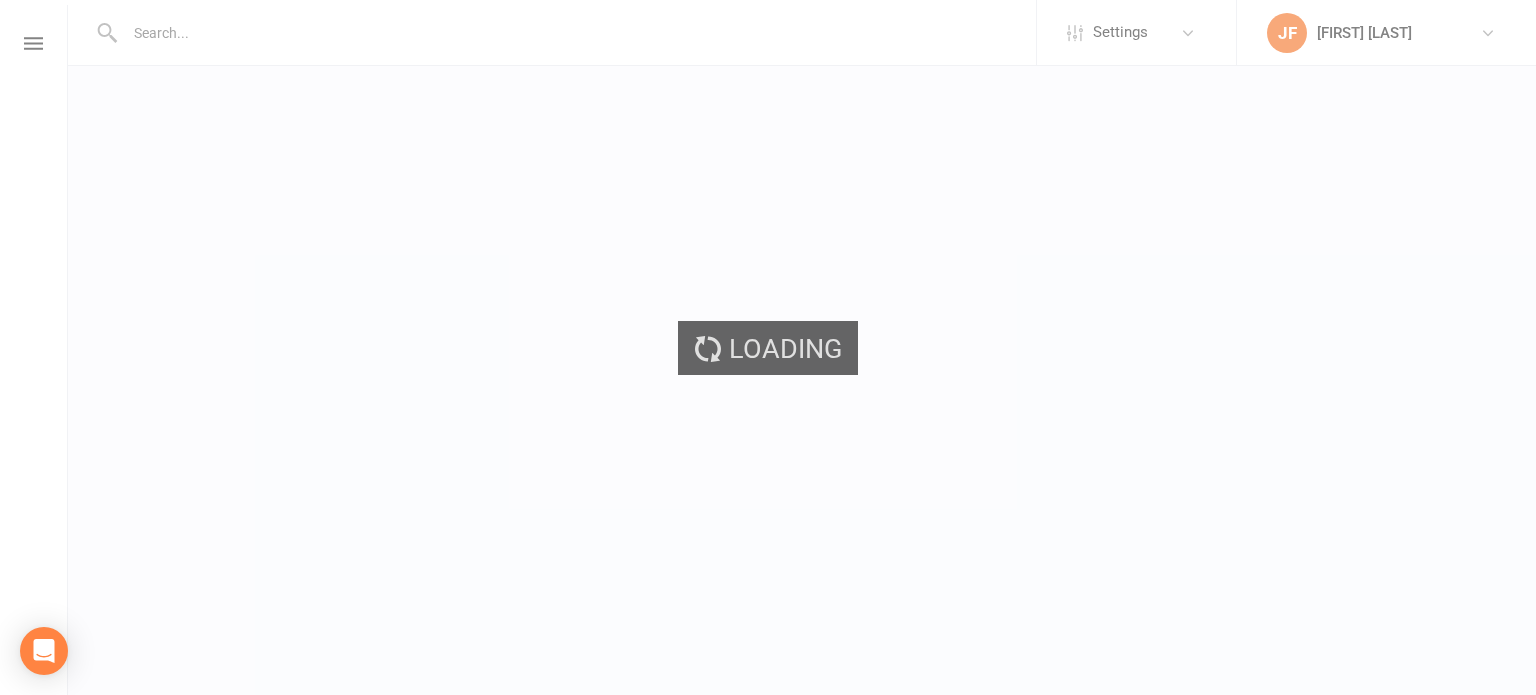 scroll, scrollTop: 0, scrollLeft: 0, axis: both 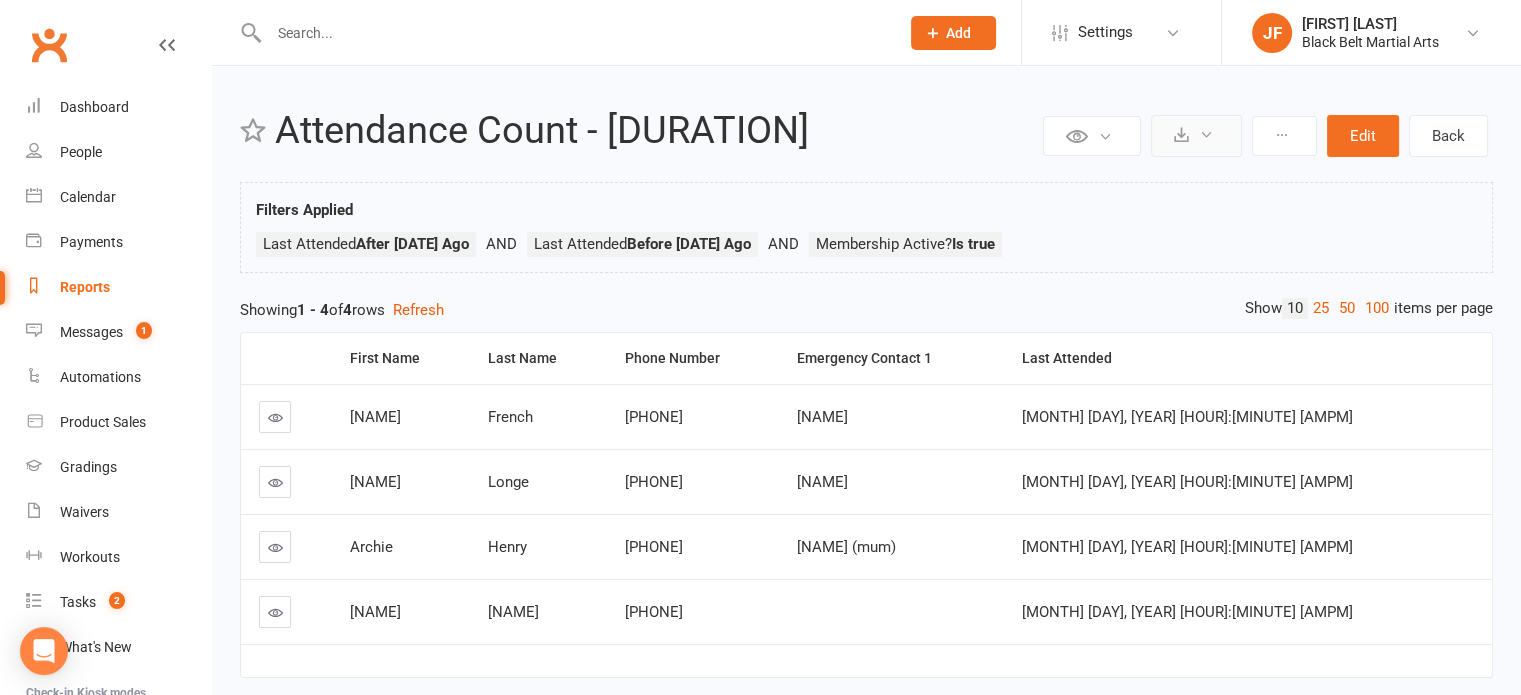 click at bounding box center [1196, 136] 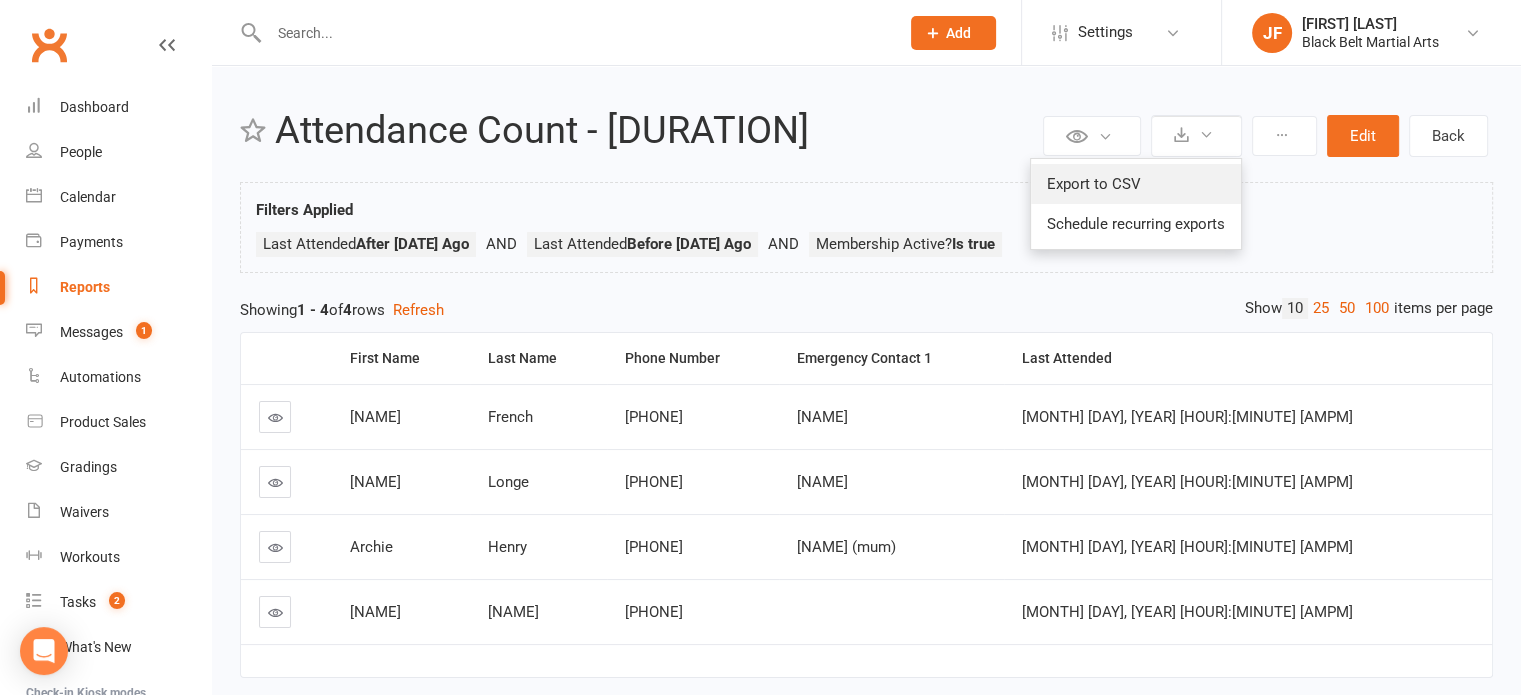 click on "Export to CSV" at bounding box center (1136, 184) 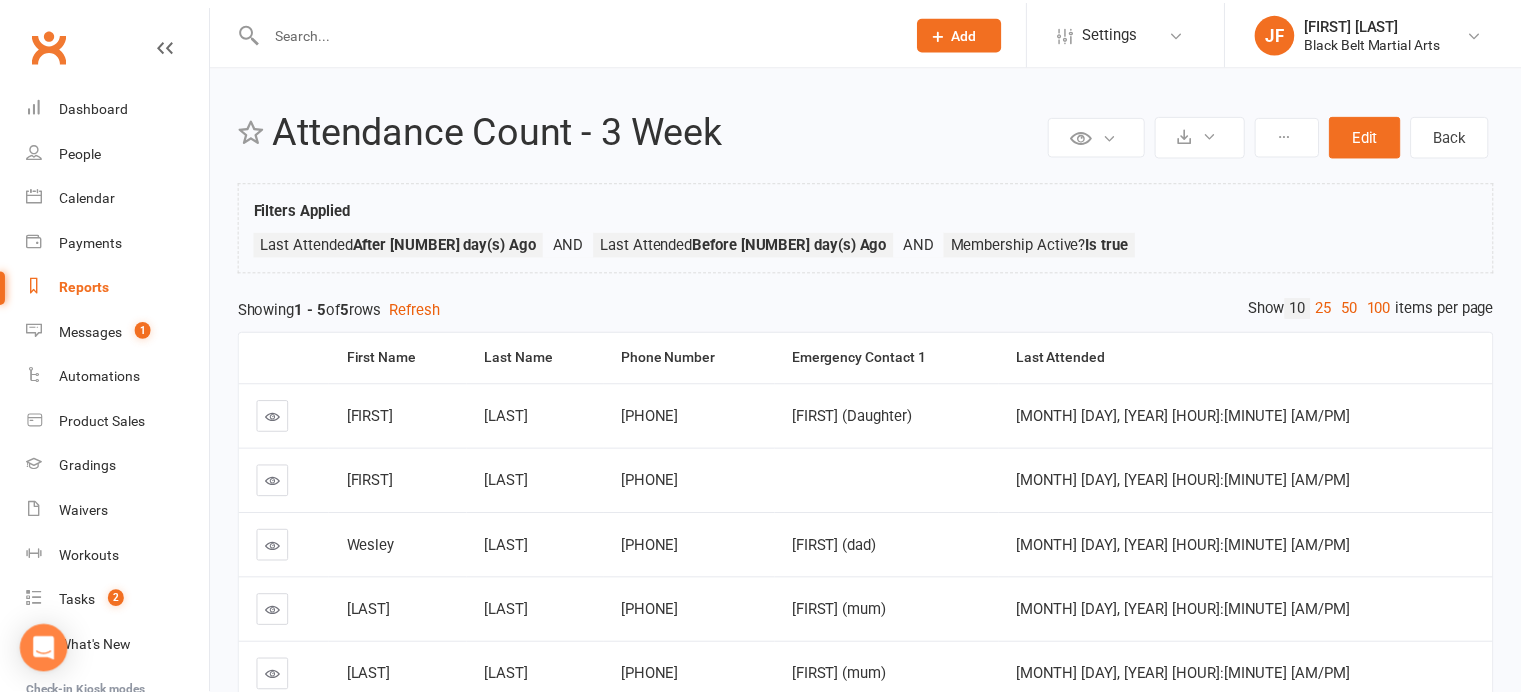 scroll, scrollTop: 0, scrollLeft: 0, axis: both 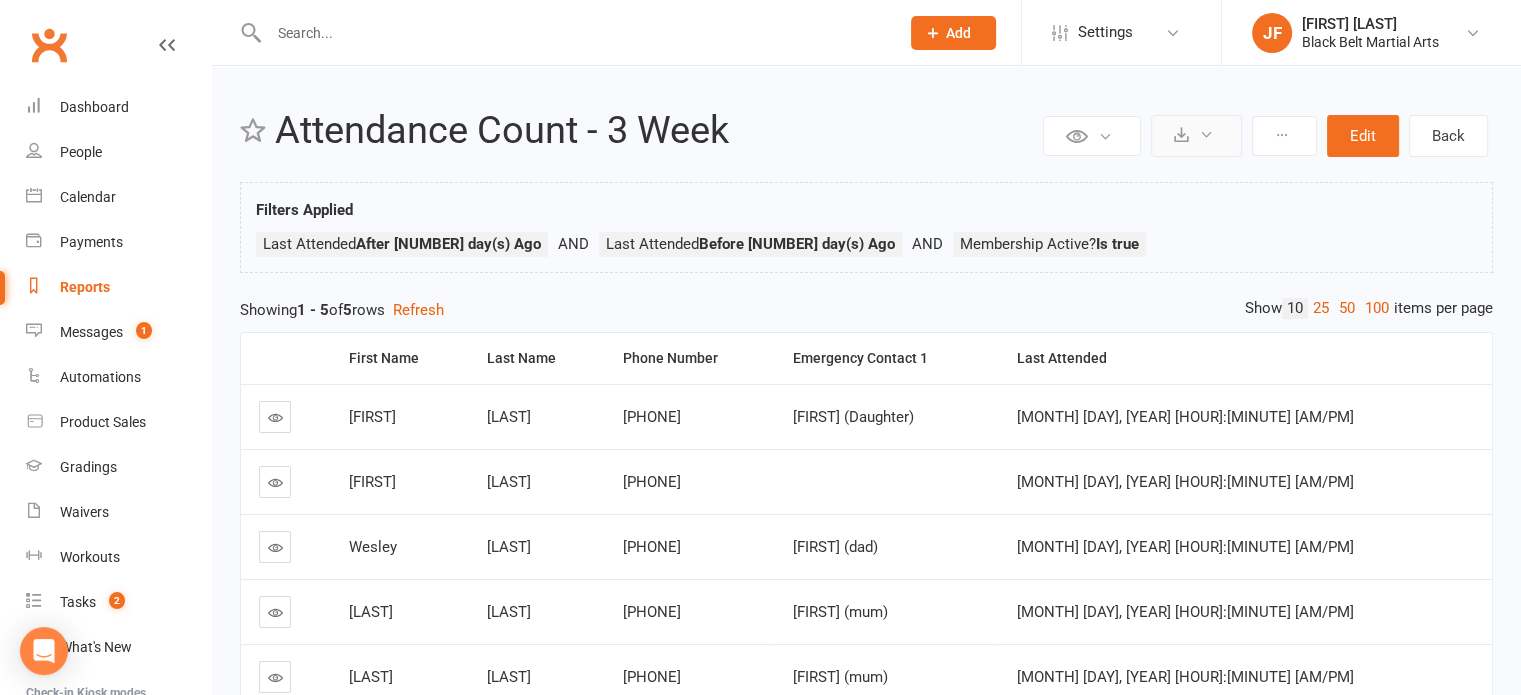 click at bounding box center [1206, 134] 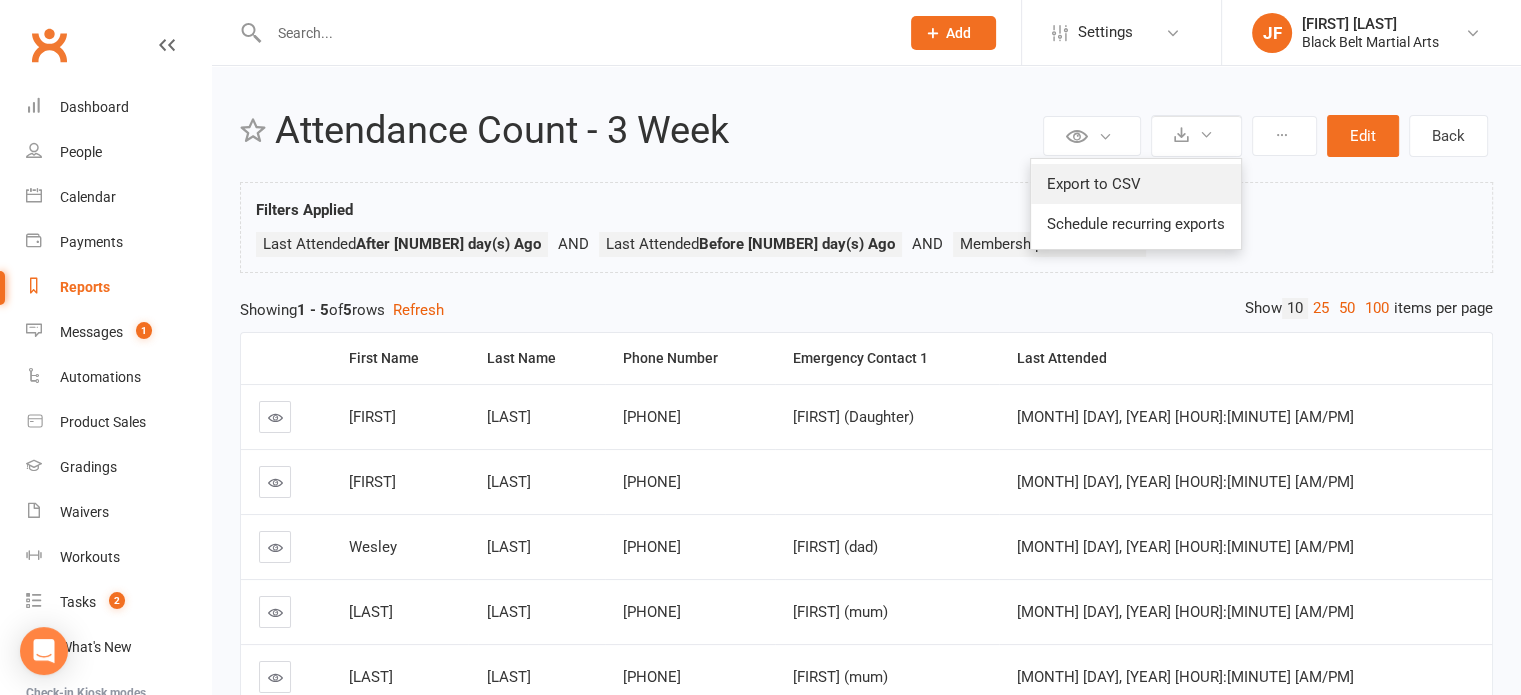 click on "Export to CSV" at bounding box center (1136, 184) 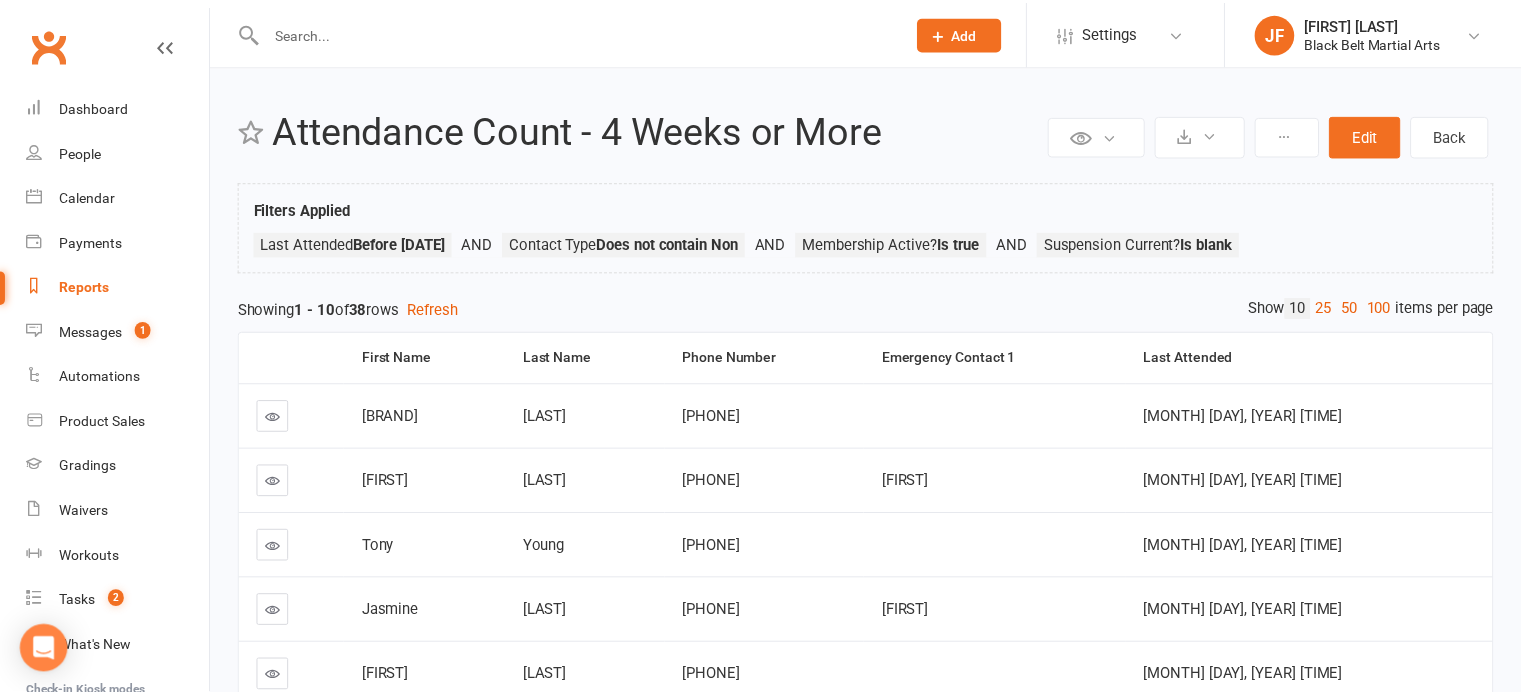scroll, scrollTop: 0, scrollLeft: 0, axis: both 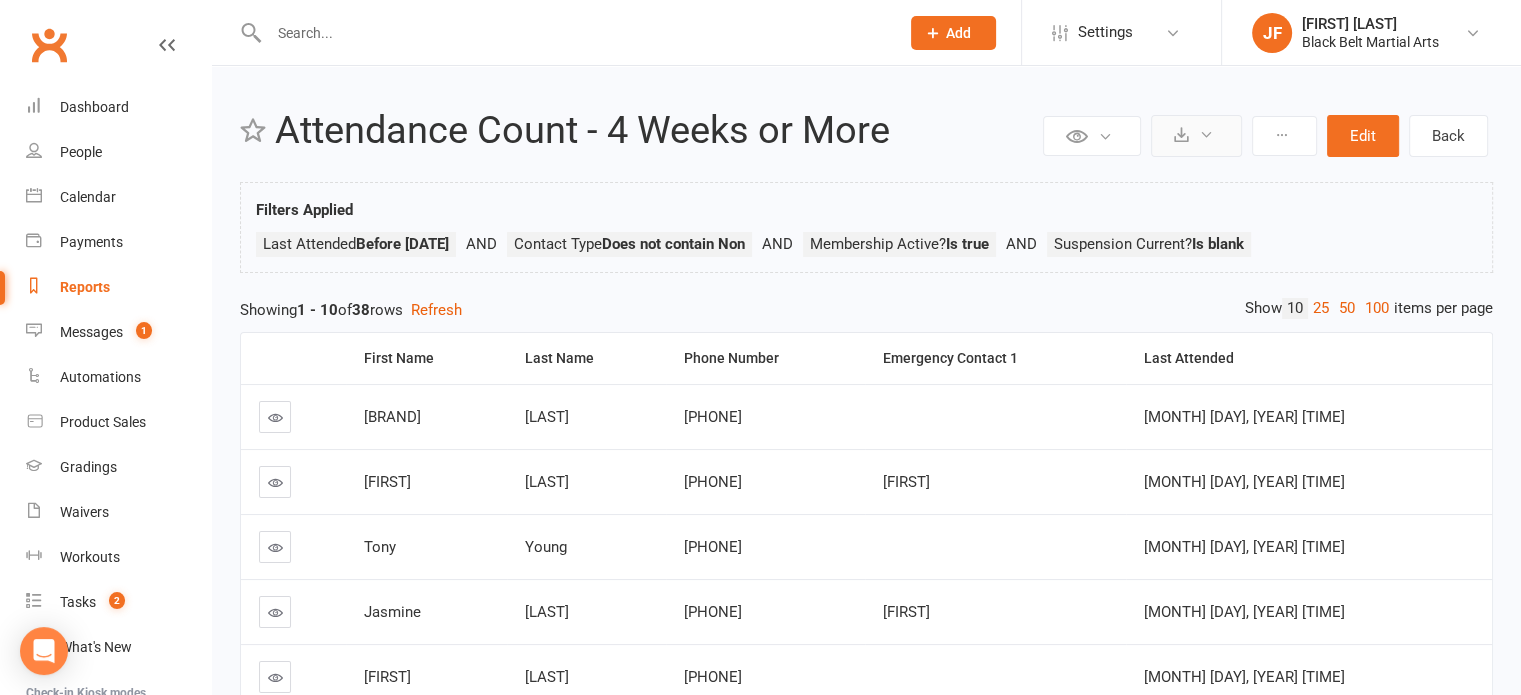 click at bounding box center (1196, 136) 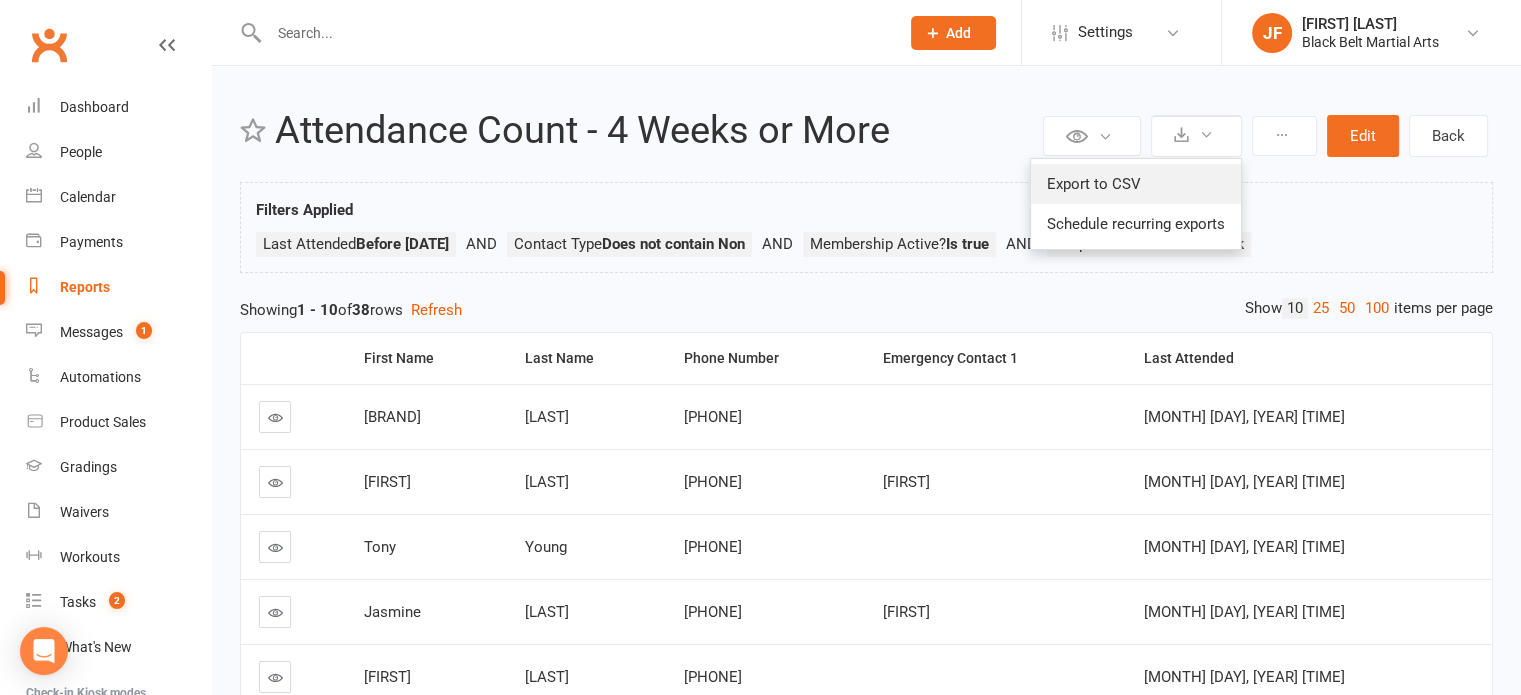 click on "Export to CSV" at bounding box center [1136, 184] 